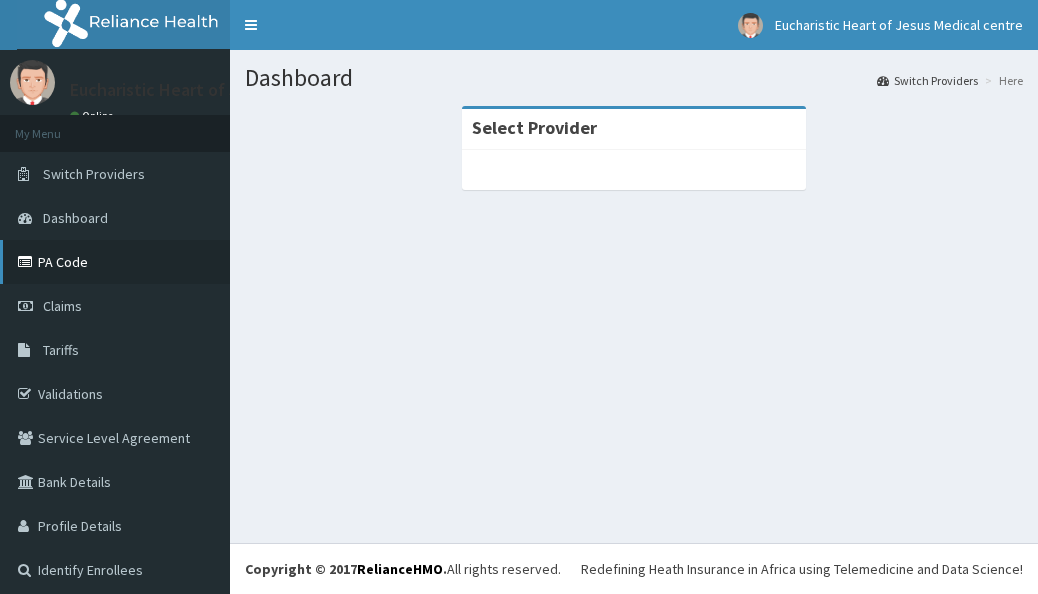scroll, scrollTop: 0, scrollLeft: 0, axis: both 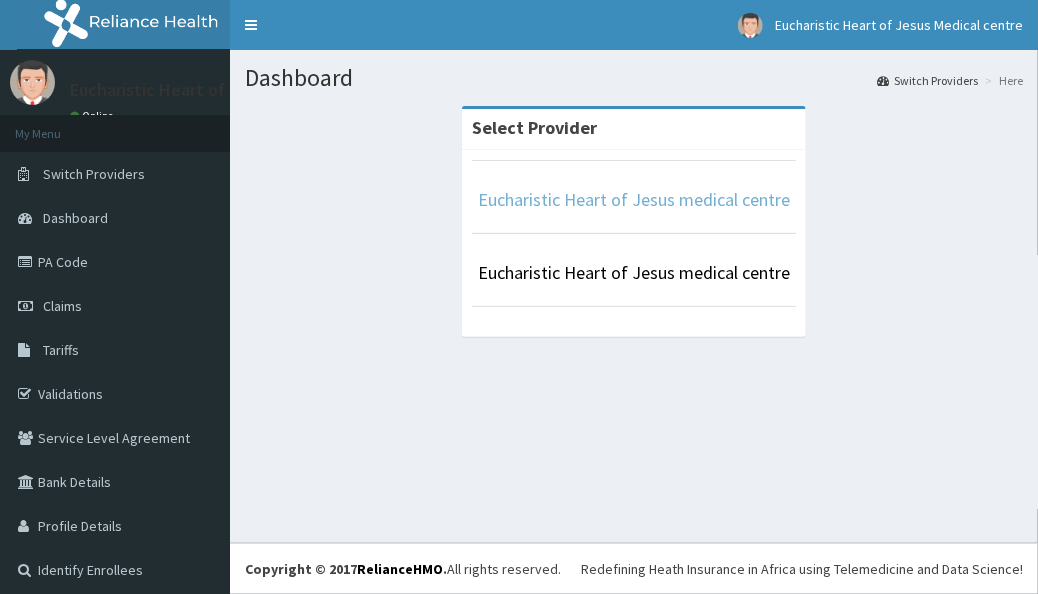 click on "Eucharistic Heart of Jesus medical centre" at bounding box center (634, 199) 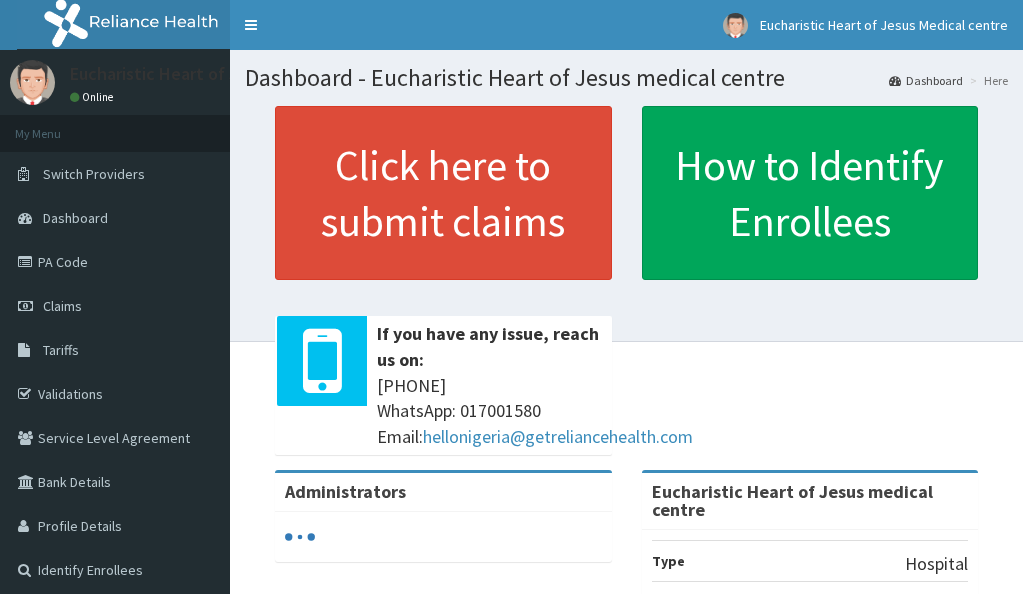 scroll, scrollTop: 0, scrollLeft: 0, axis: both 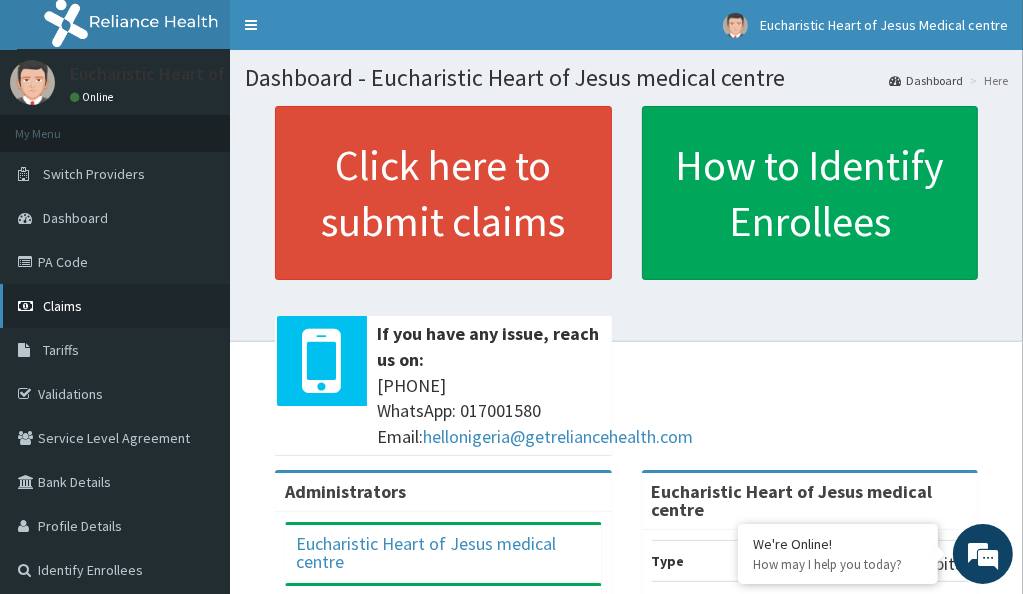 click on "Claims" at bounding box center [62, 306] 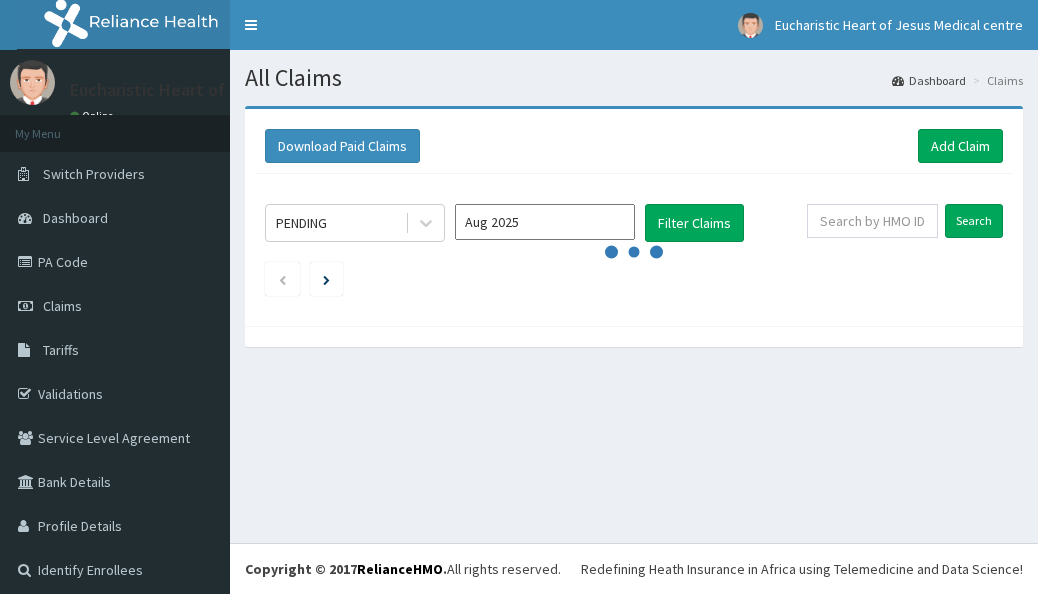 scroll, scrollTop: 0, scrollLeft: 0, axis: both 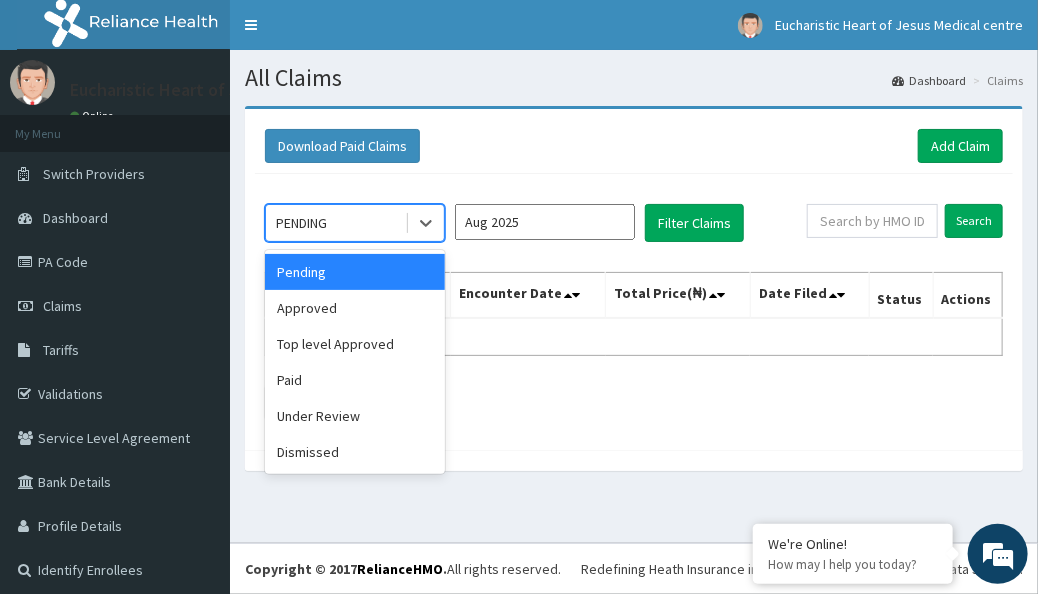 click on "PENDING" at bounding box center (335, 223) 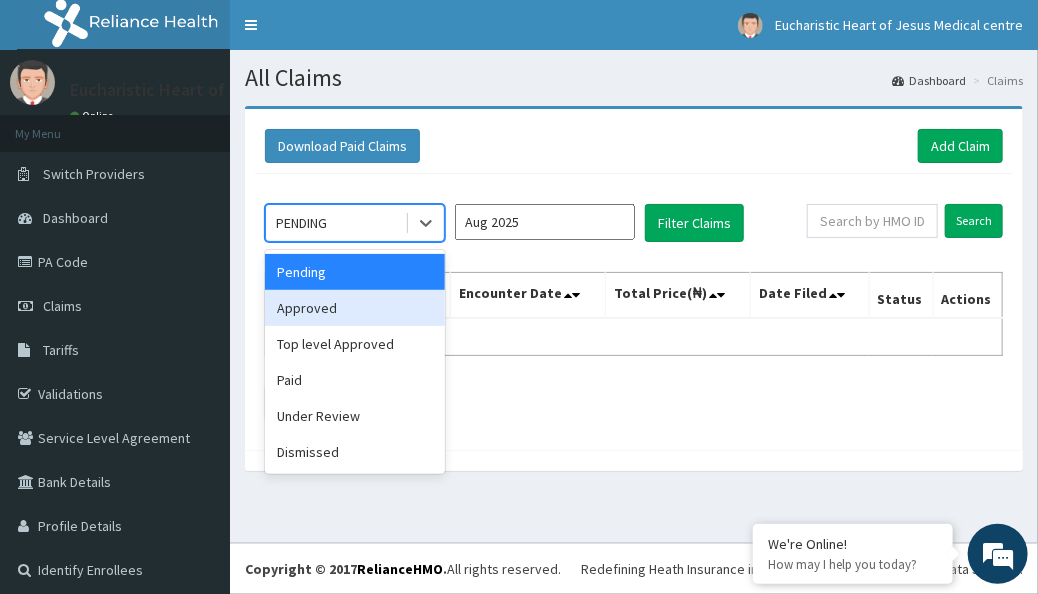 click on "Approved" at bounding box center (355, 308) 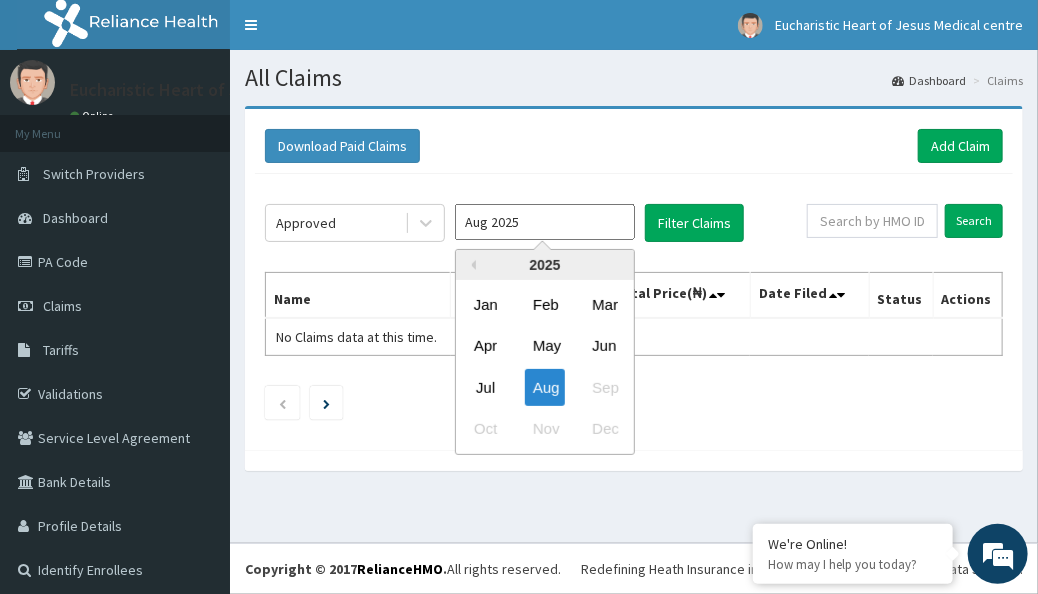 click on "Aug 2025" at bounding box center [545, 222] 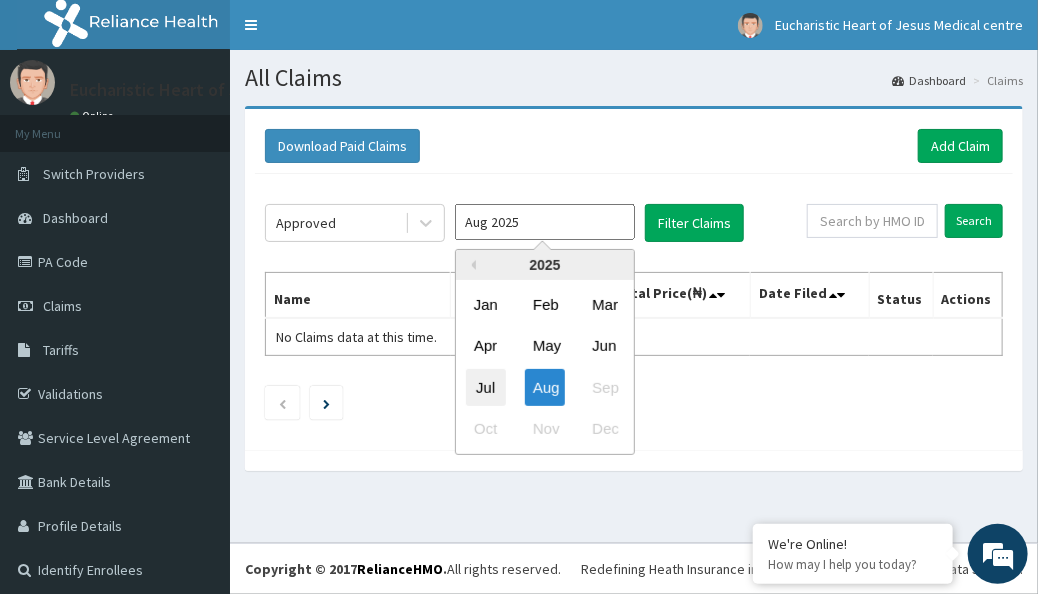 click on "Jul" at bounding box center [486, 387] 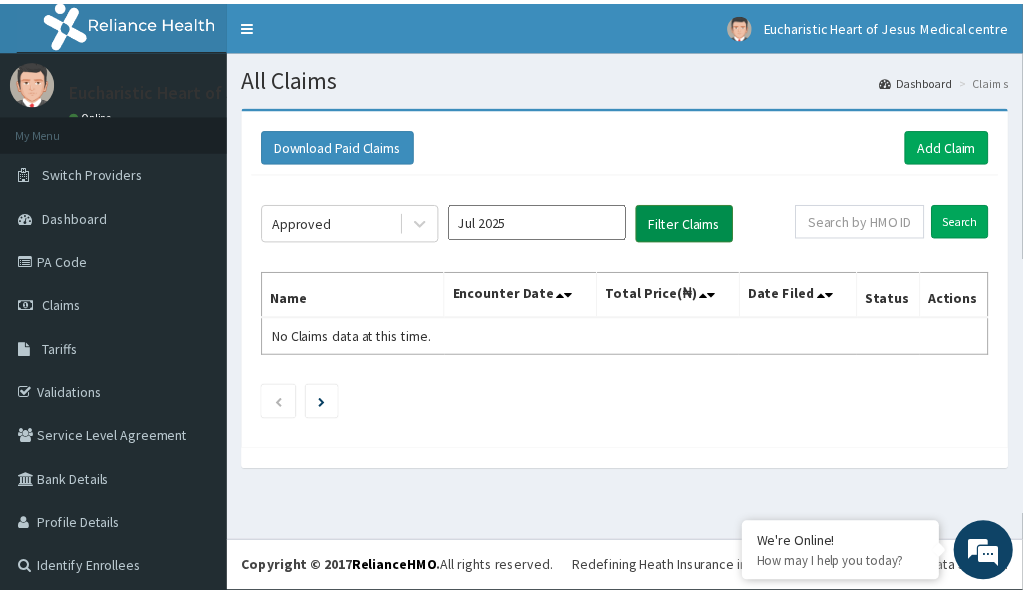 scroll, scrollTop: 0, scrollLeft: 0, axis: both 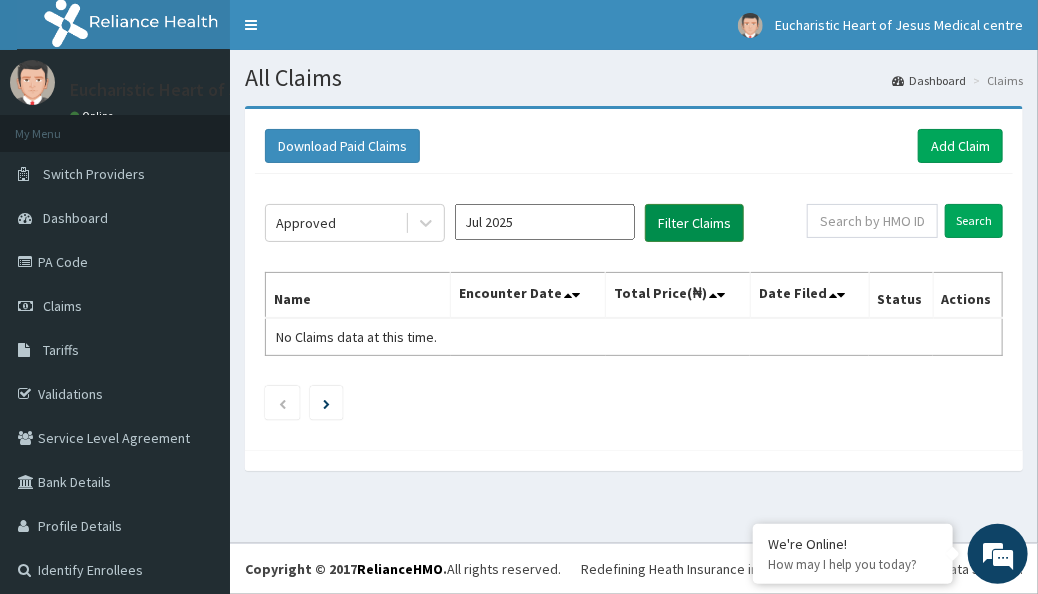 click on "Filter Claims" at bounding box center (694, 223) 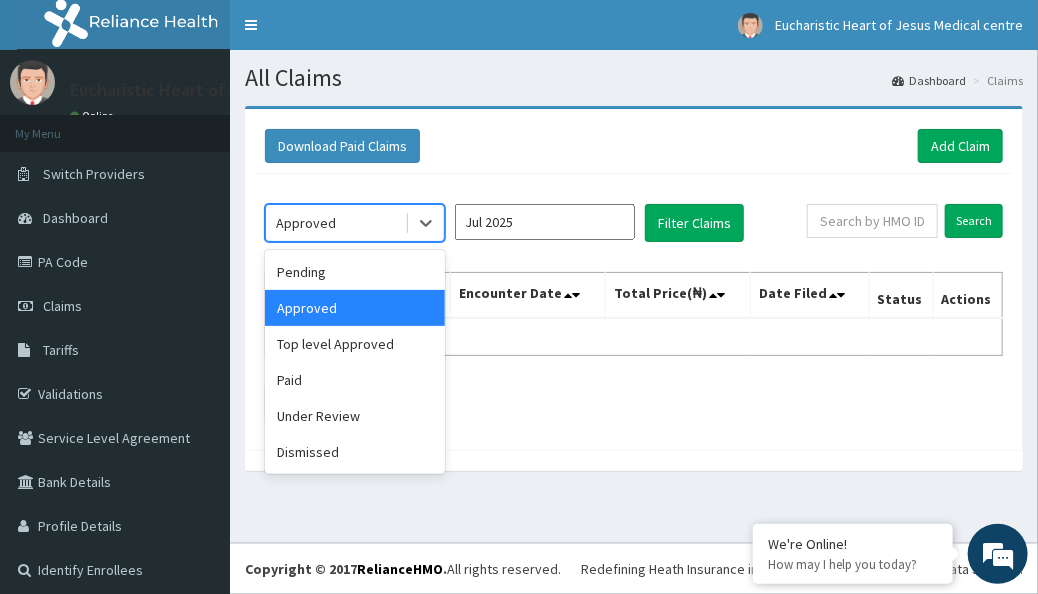 click on "Approved" at bounding box center (306, 223) 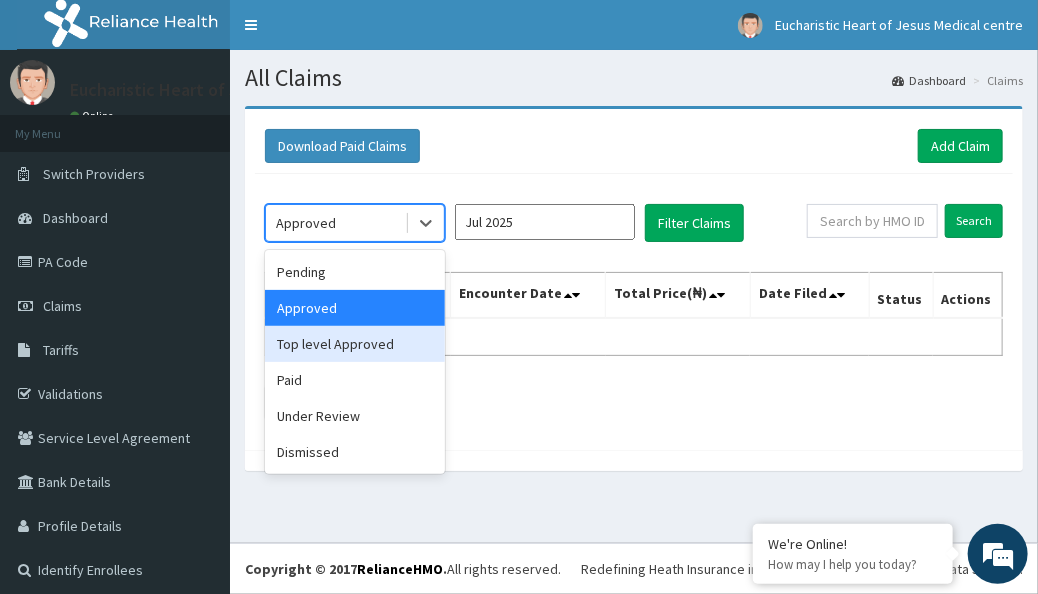 click on "Top level Approved" at bounding box center [355, 344] 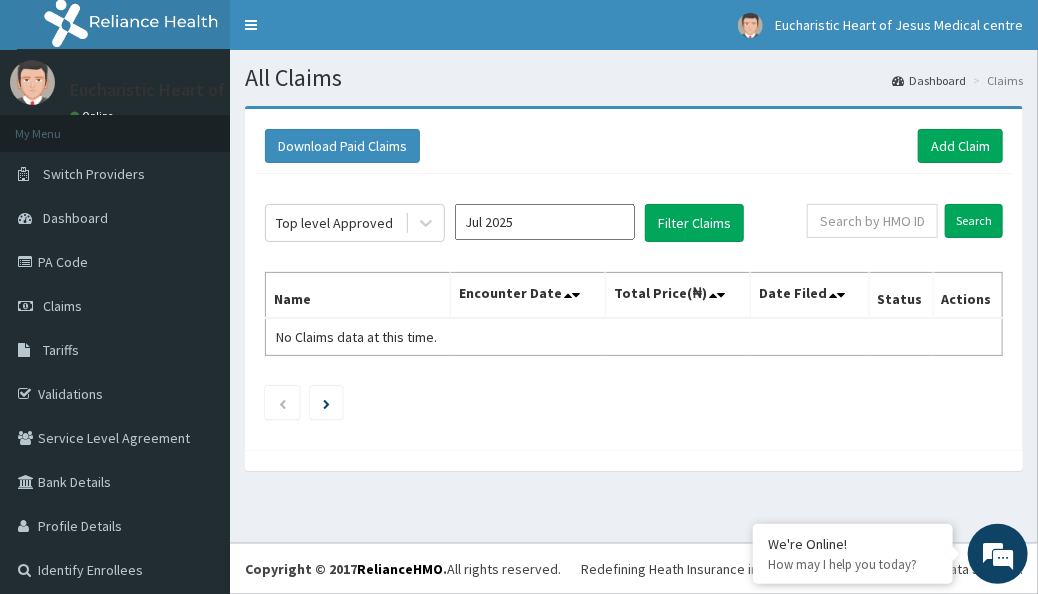 click on "Top level Approved [MON] [YYYY] Filter Claims Search Name Encounter Date Total Price(₦) Date Filed Status Actions No Claims data at this time." 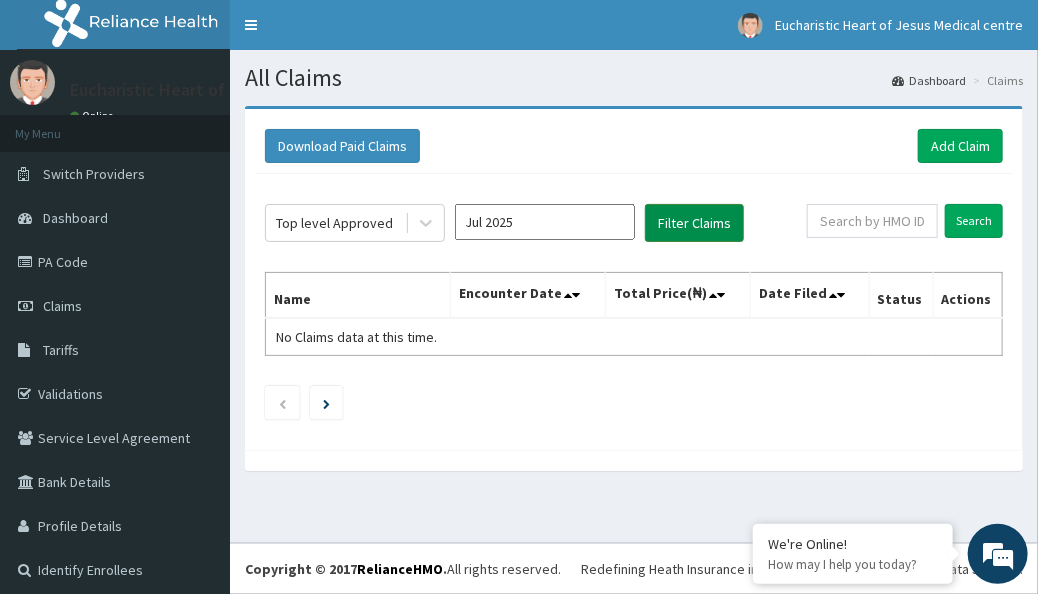 click on "Filter Claims" at bounding box center (694, 223) 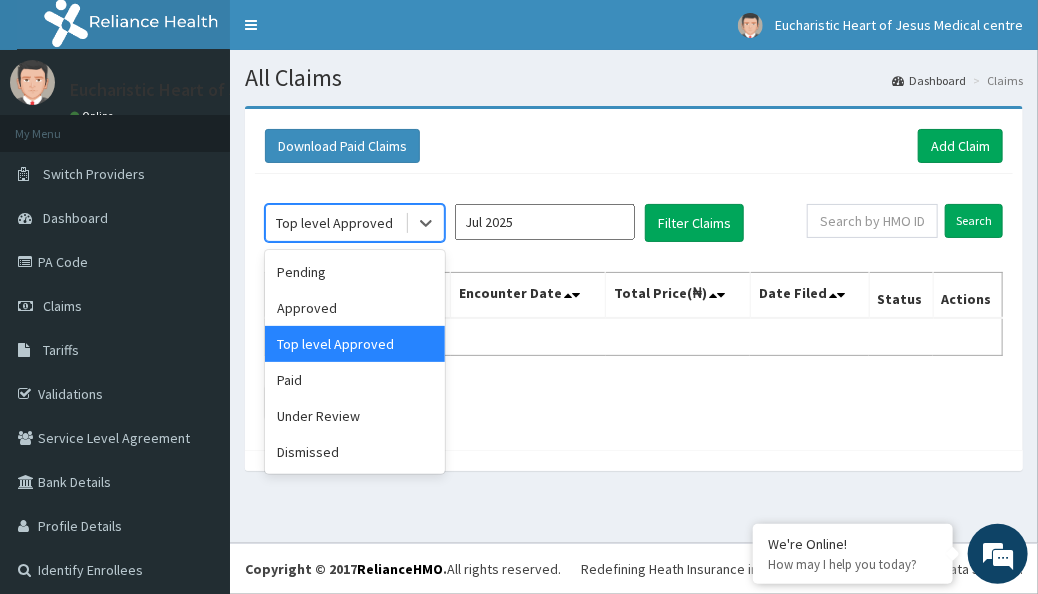 click on "Top level Approved" at bounding box center [334, 223] 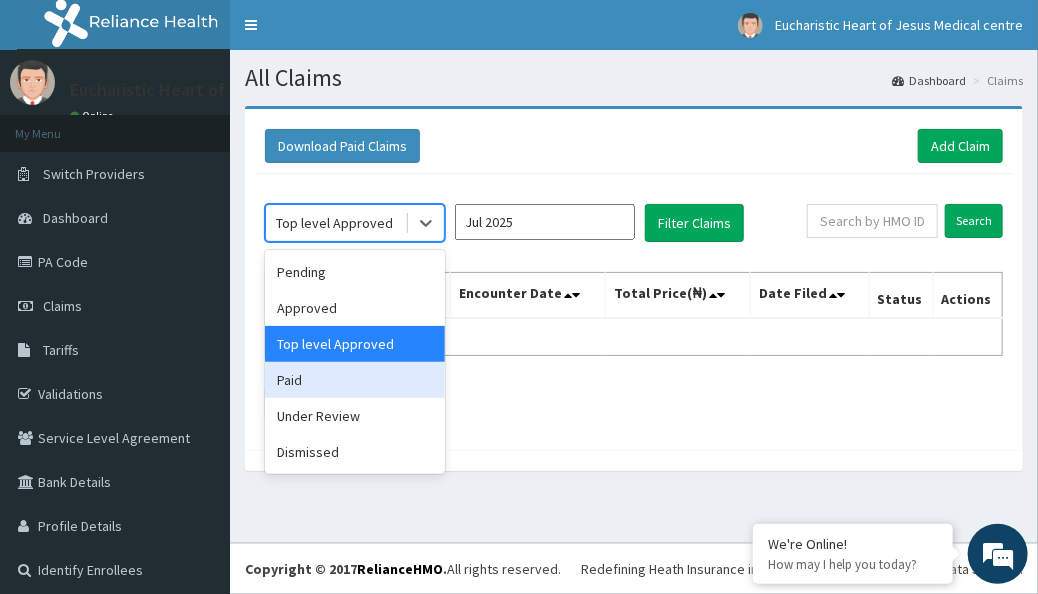 click on "Paid" at bounding box center [355, 380] 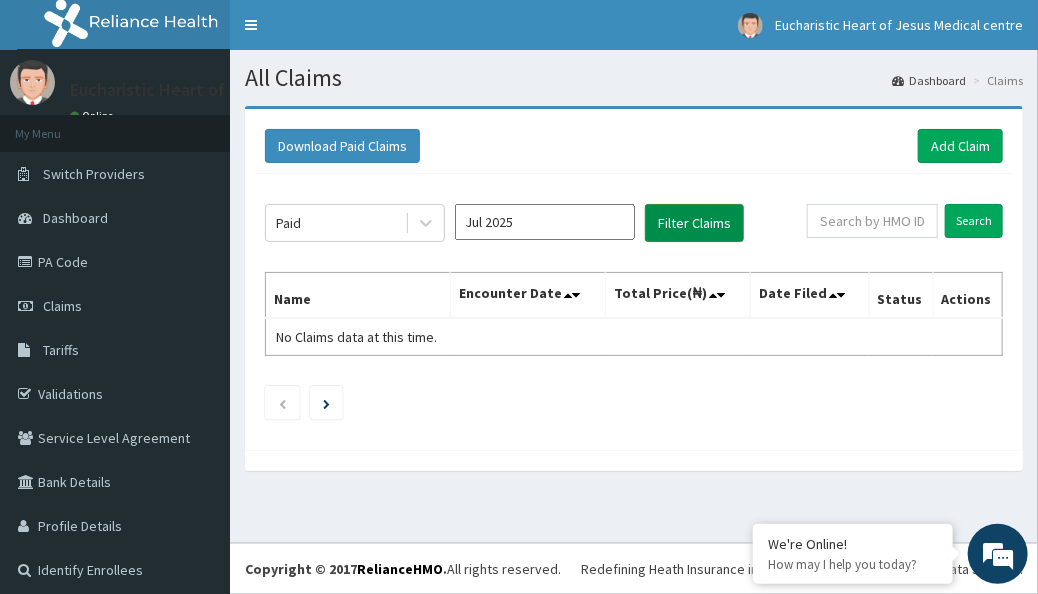 click on "Filter Claims" at bounding box center [694, 223] 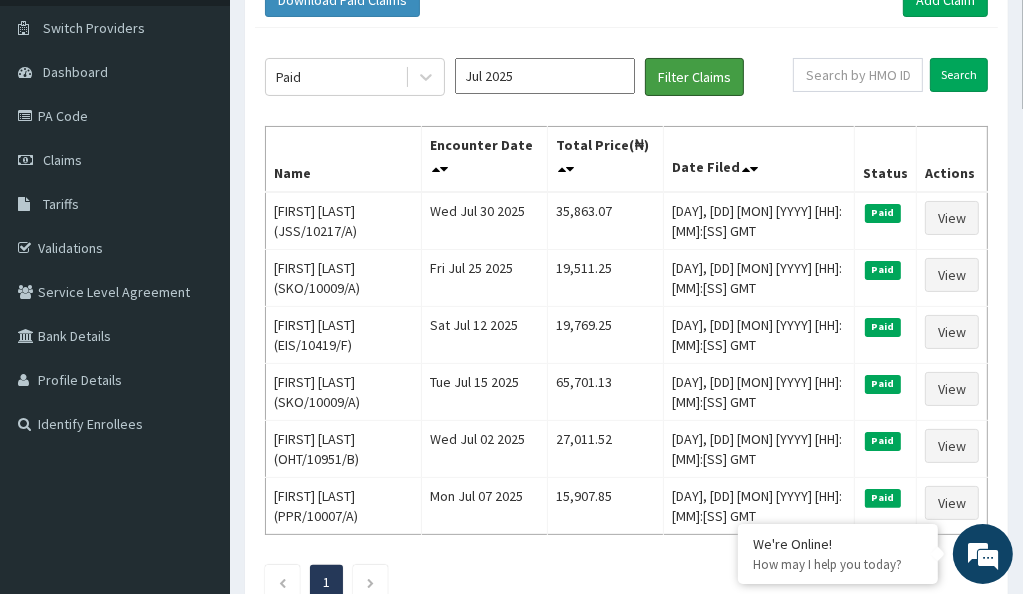 scroll, scrollTop: 160, scrollLeft: 0, axis: vertical 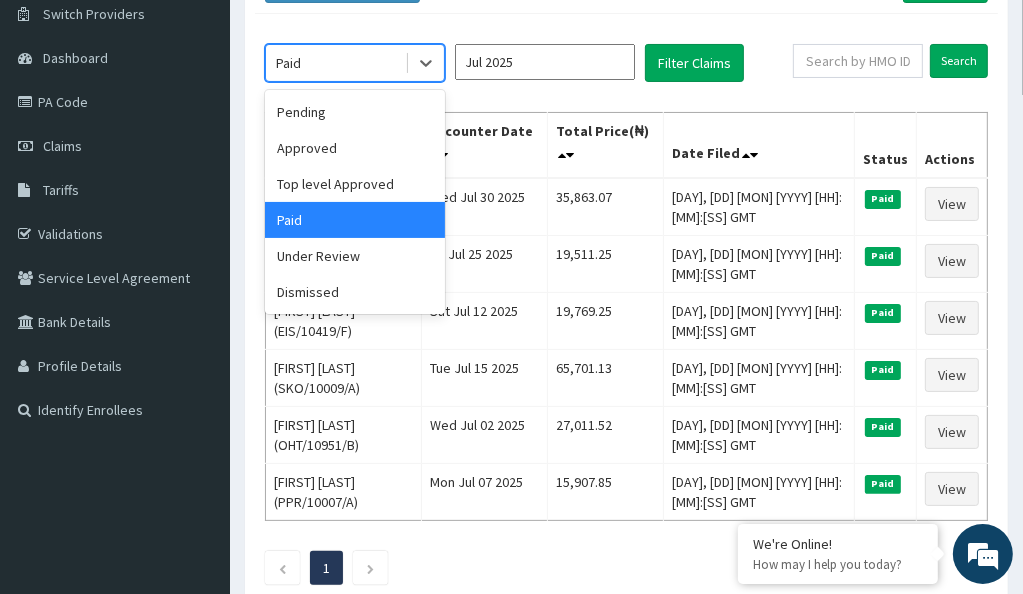click on "Paid" at bounding box center [288, 63] 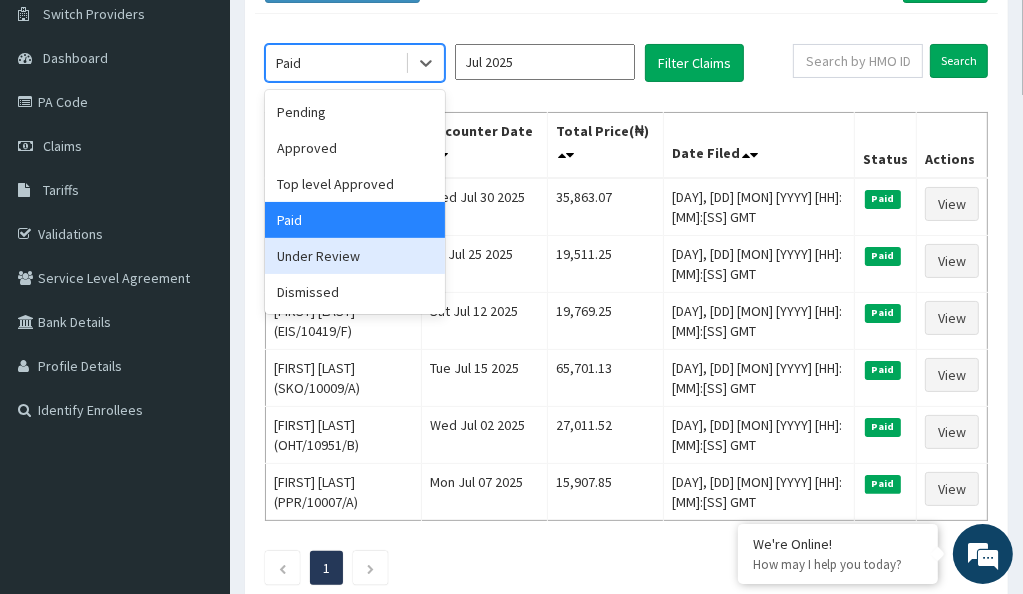 click on "Under Review" at bounding box center (355, 256) 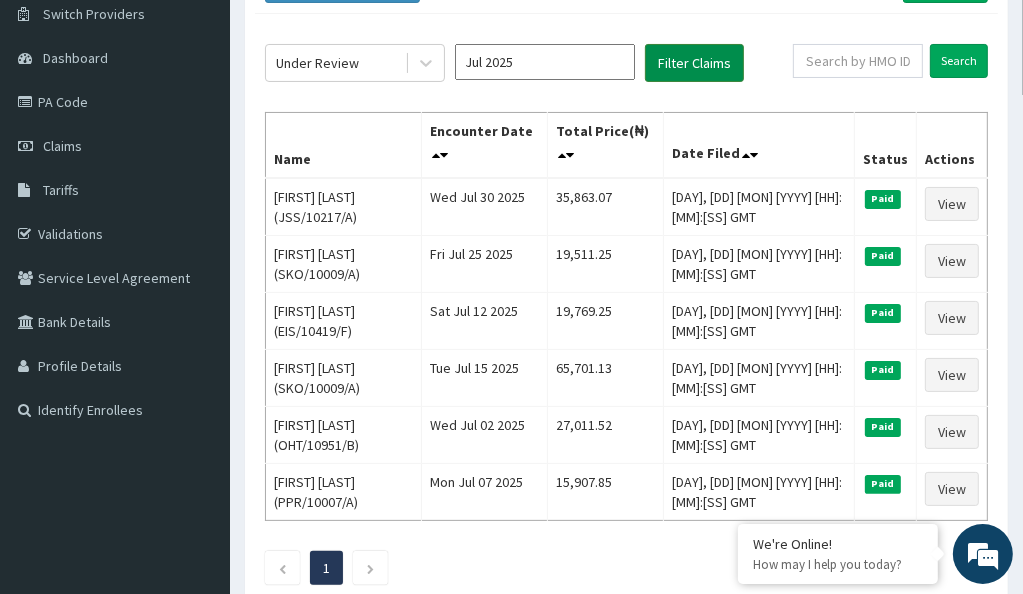 click on "Filter Claims" at bounding box center (694, 63) 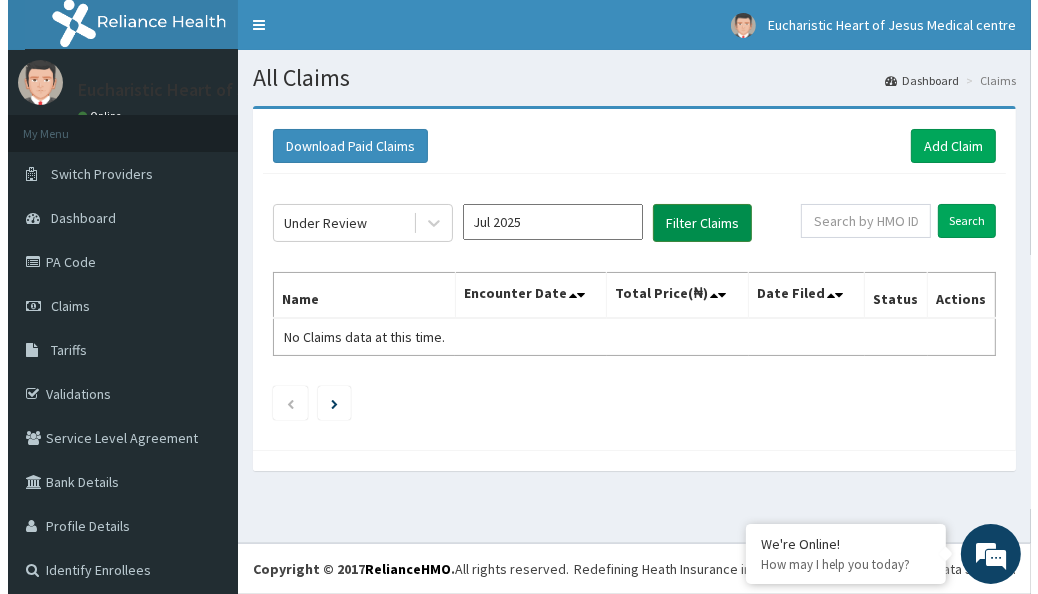 scroll, scrollTop: 0, scrollLeft: 0, axis: both 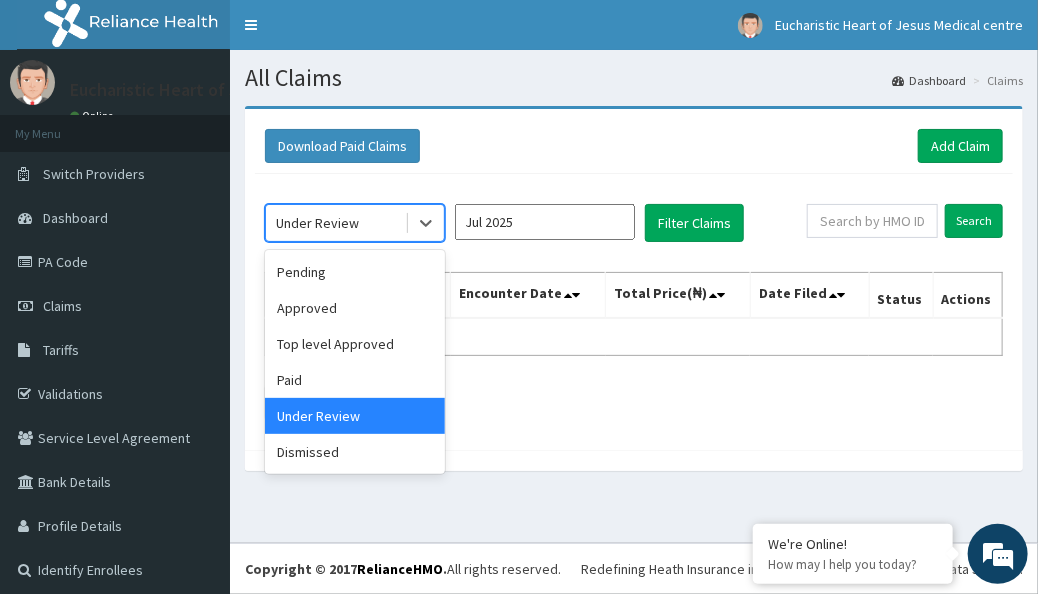 click on "Under Review" at bounding box center (335, 223) 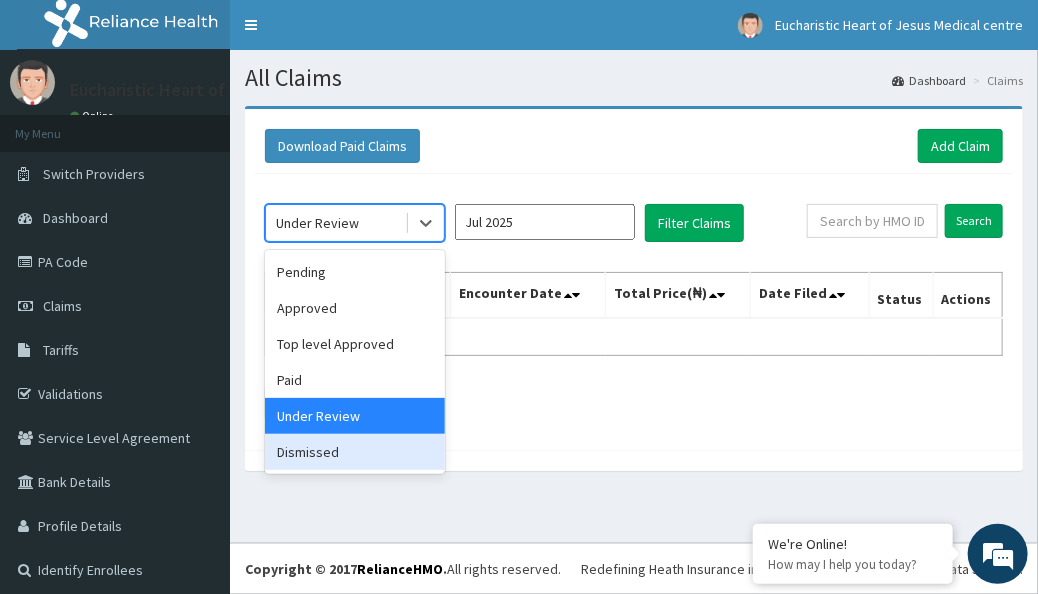 click on "Dismissed" at bounding box center (355, 452) 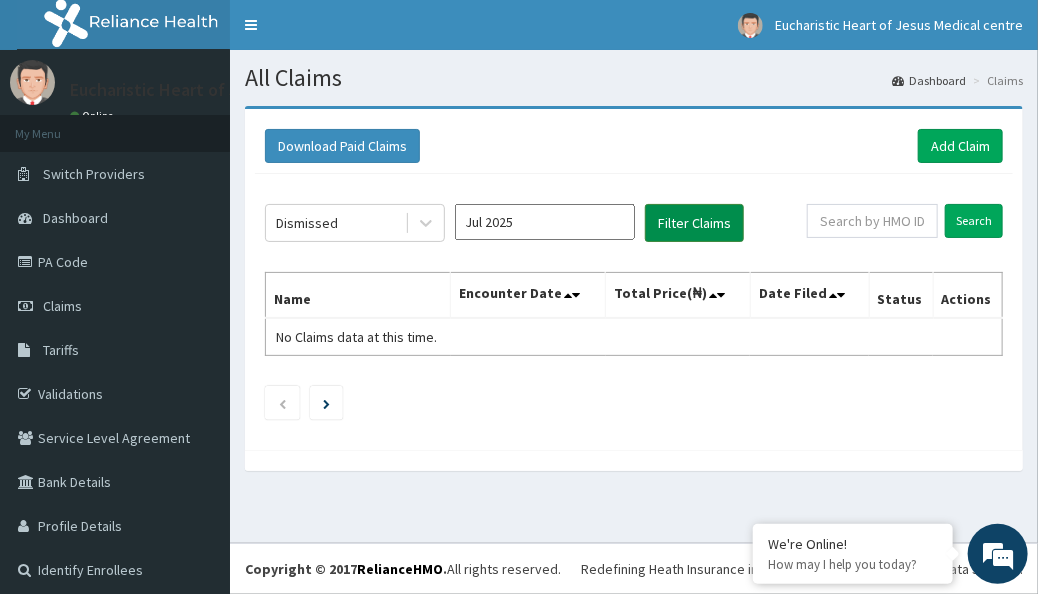 click on "Filter Claims" at bounding box center (694, 223) 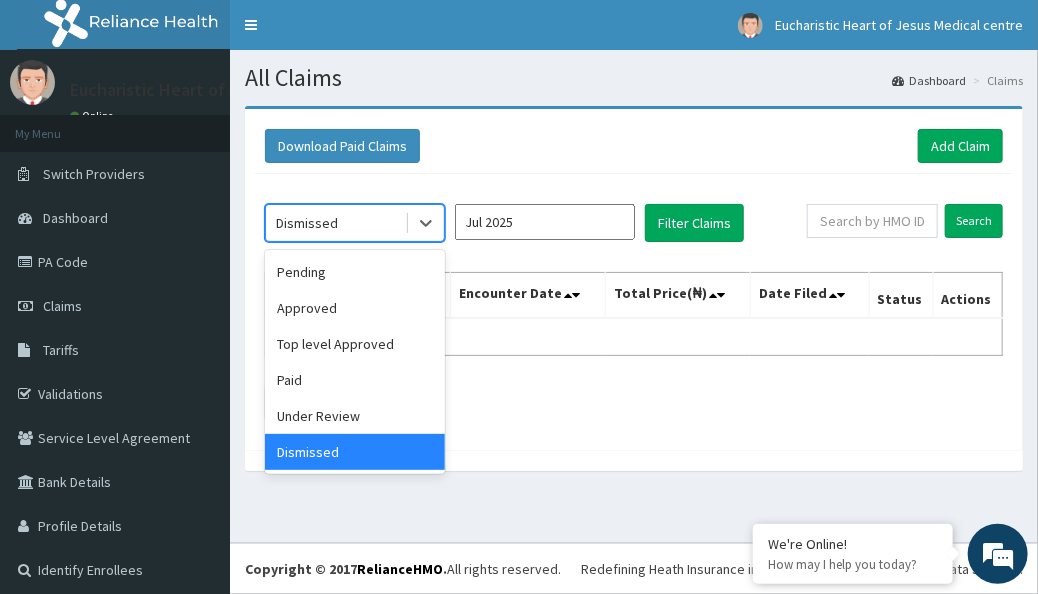 click on "Dismissed" at bounding box center [307, 223] 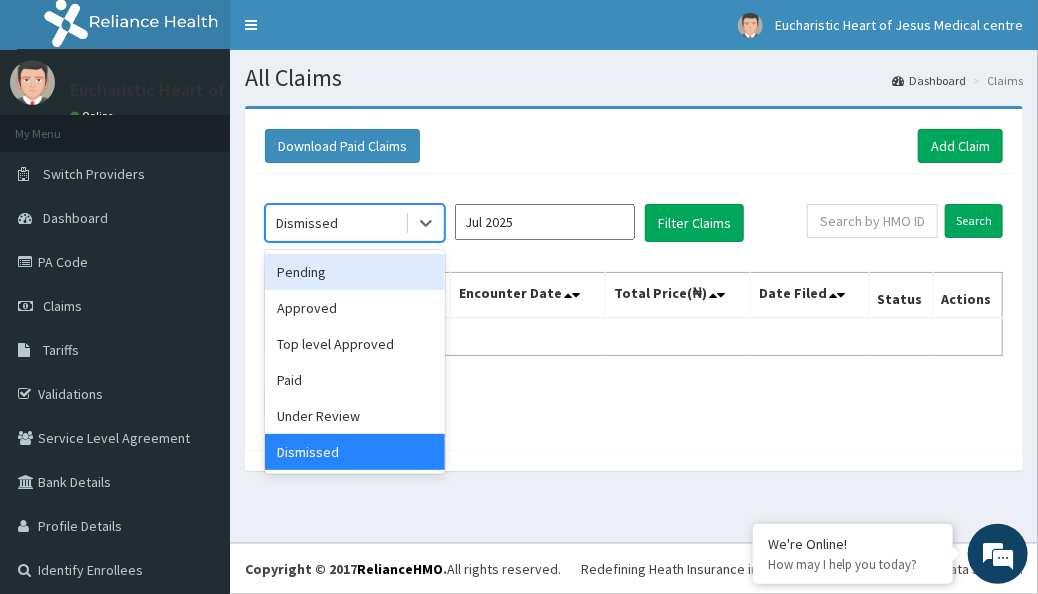 click on "Pending" at bounding box center [355, 272] 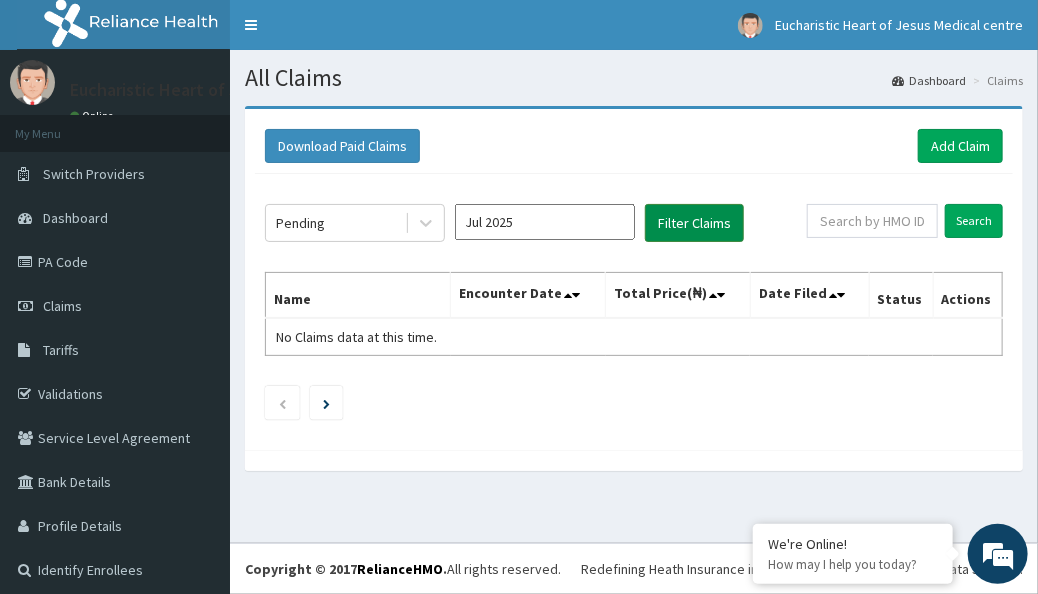 click on "Filter Claims" at bounding box center [694, 223] 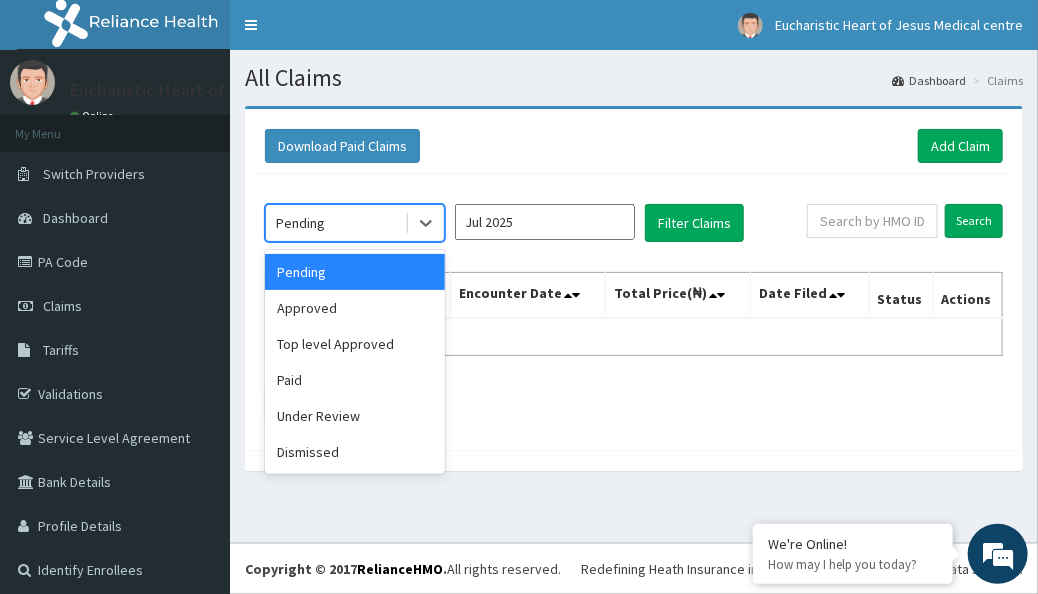 click on "Pending" at bounding box center (335, 223) 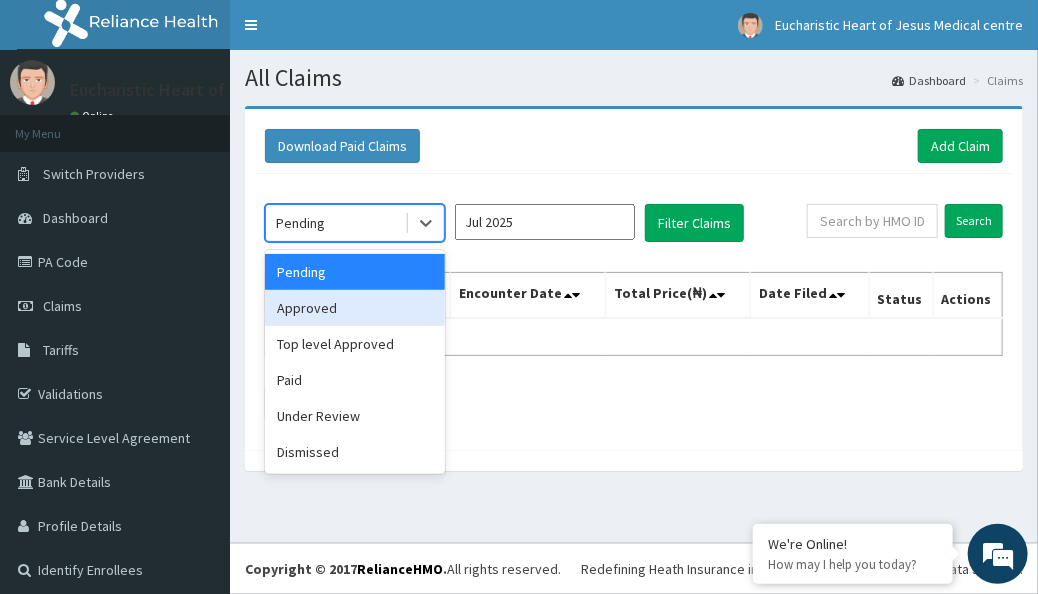 click on "Approved" at bounding box center [355, 308] 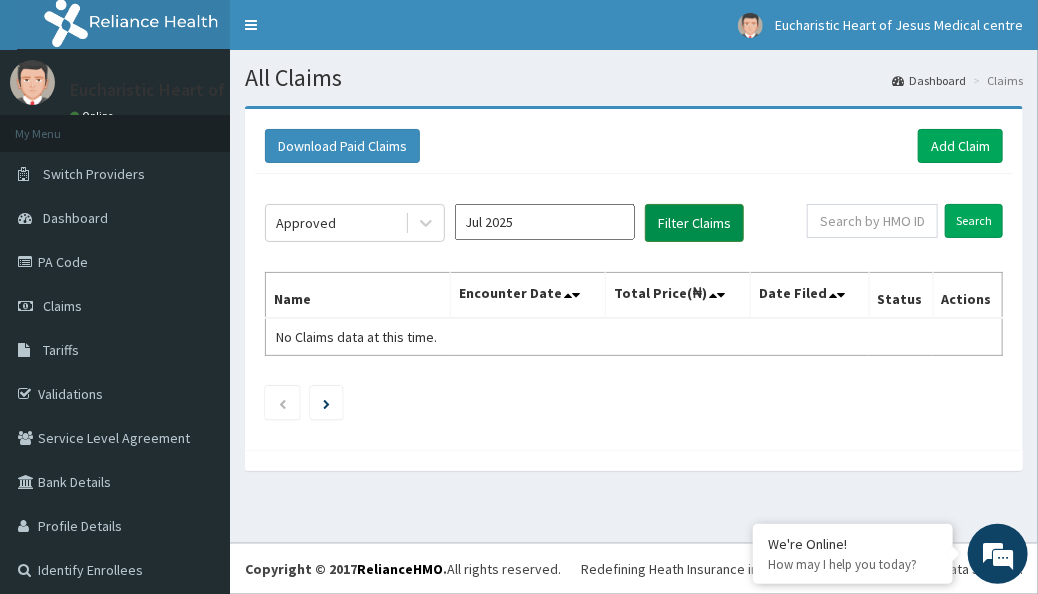 click on "Filter Claims" at bounding box center (694, 223) 